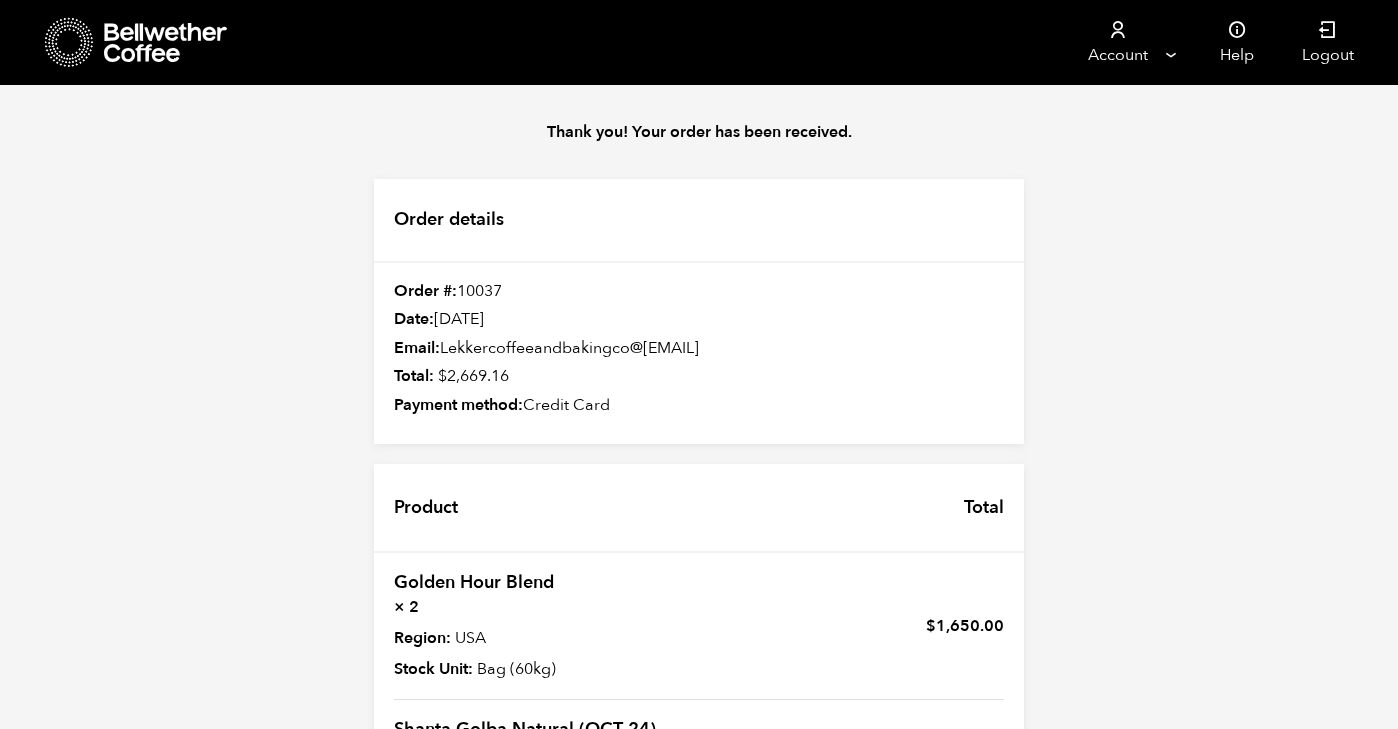 scroll, scrollTop: 0, scrollLeft: 0, axis: both 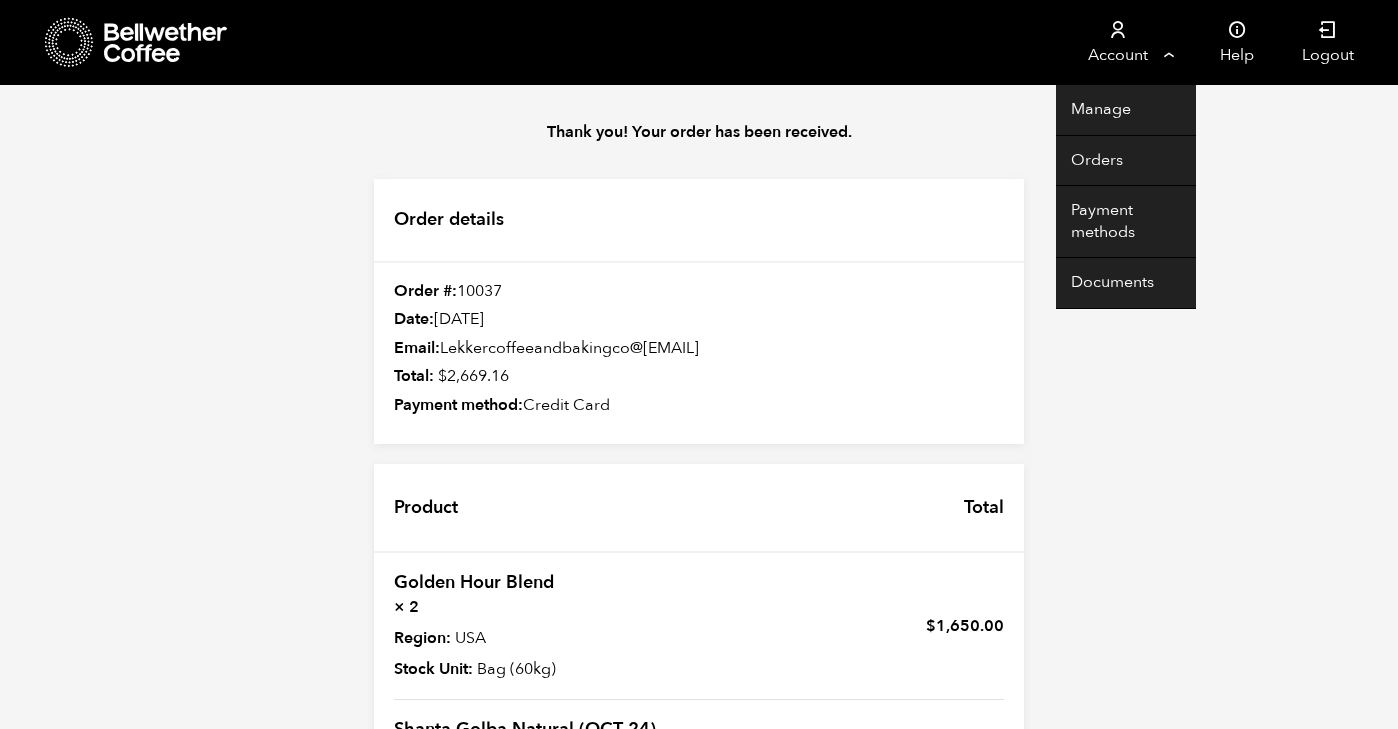 click on "Account" at bounding box center (1117, 42) 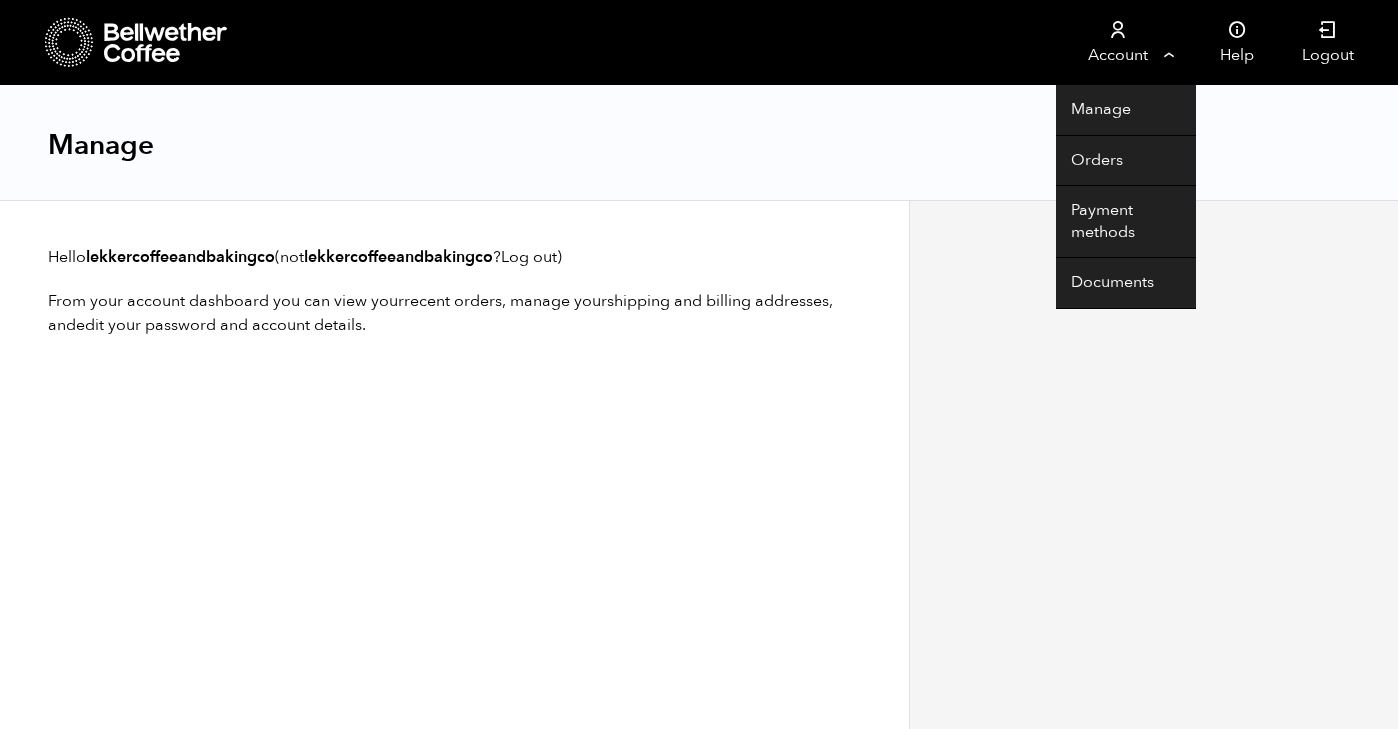 scroll, scrollTop: 0, scrollLeft: 0, axis: both 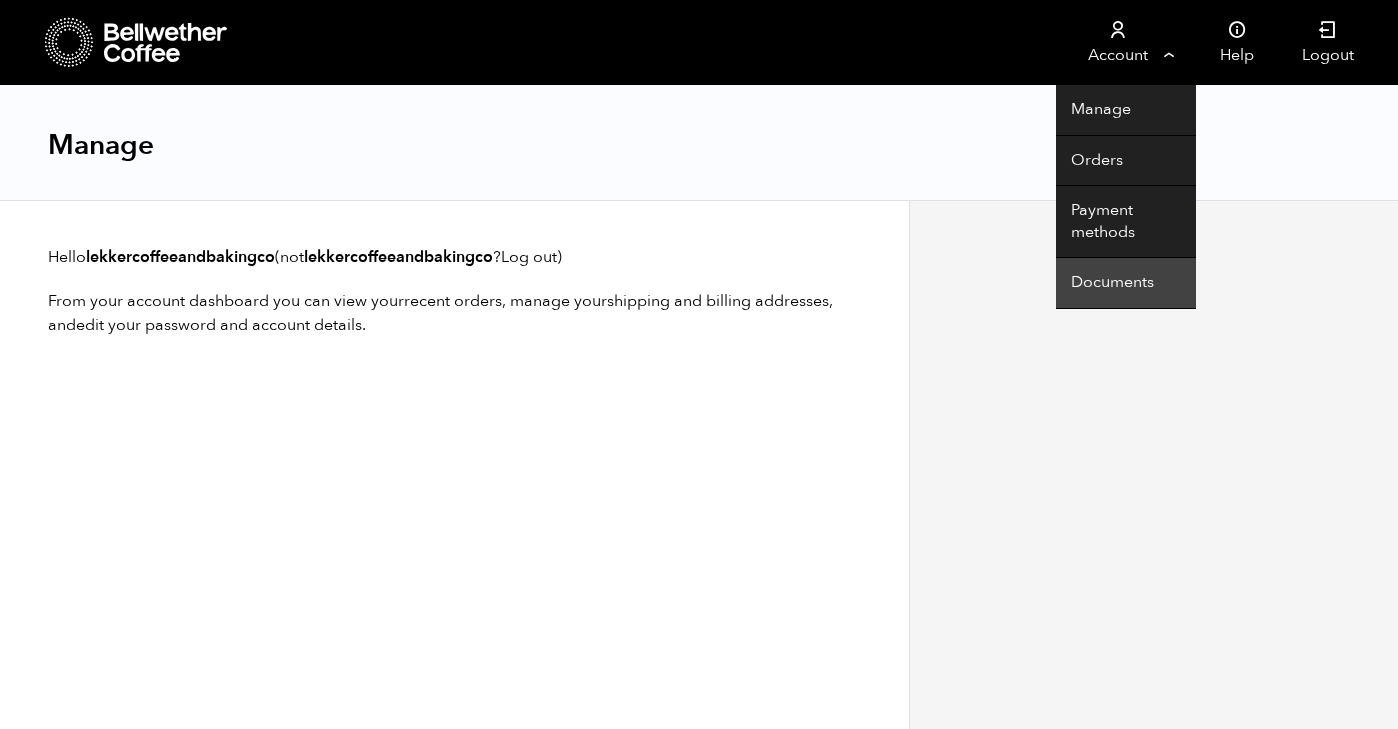 click on "Documents" at bounding box center (1126, 283) 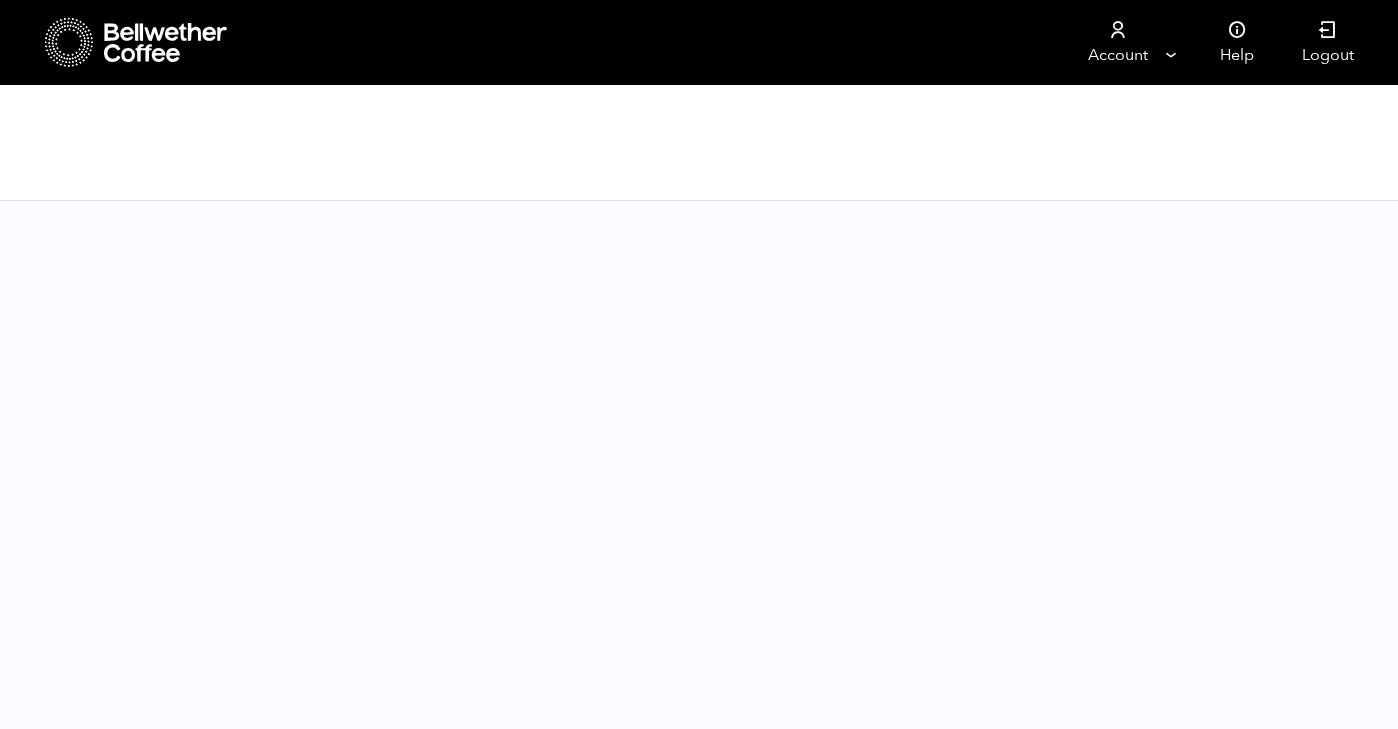 scroll, scrollTop: 0, scrollLeft: 0, axis: both 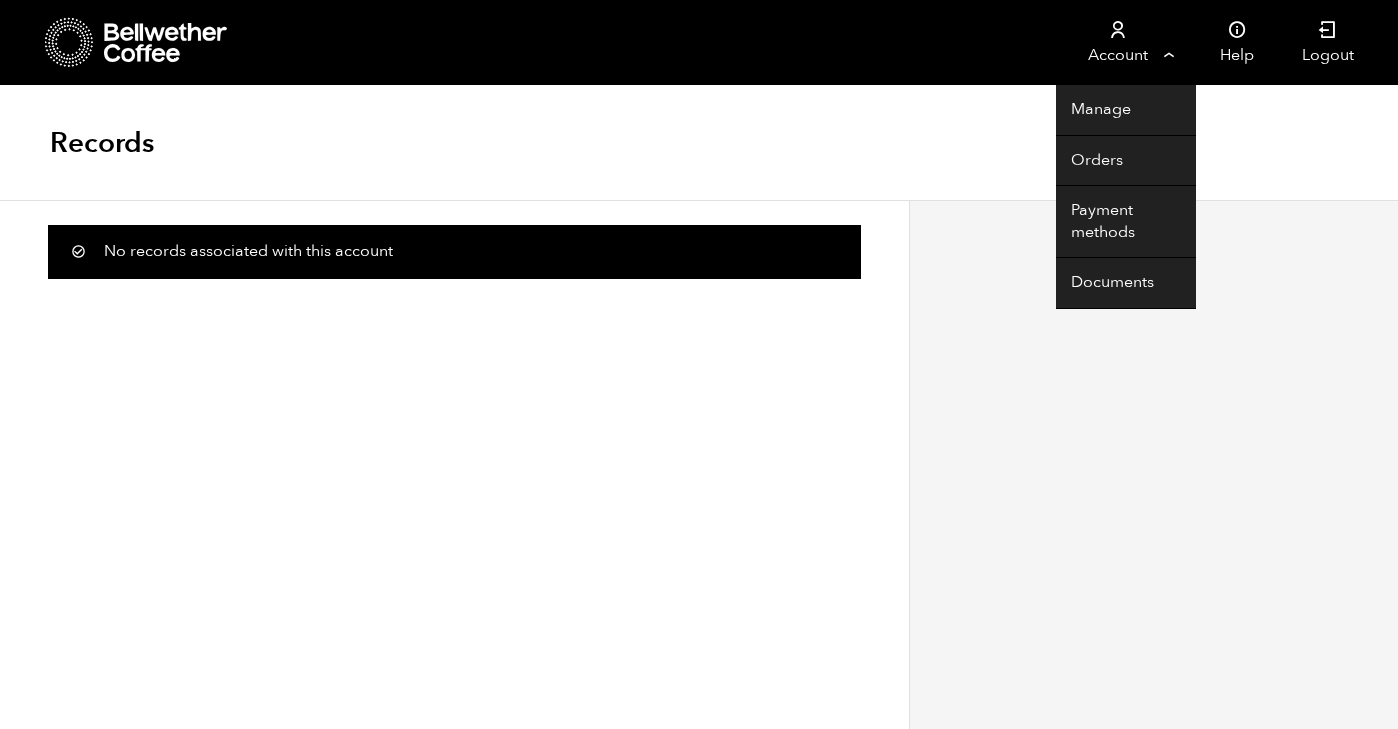 click on "Account" at bounding box center [1117, 42] 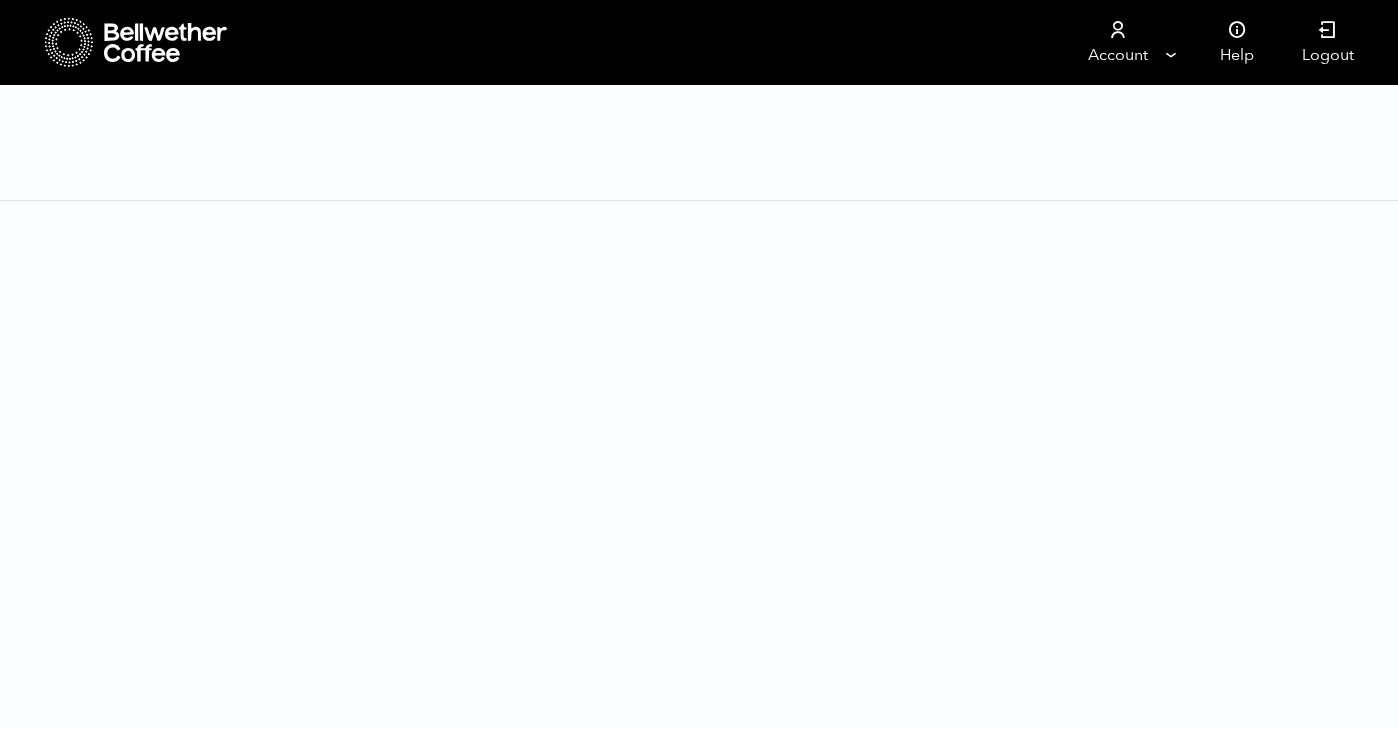 scroll, scrollTop: 0, scrollLeft: 0, axis: both 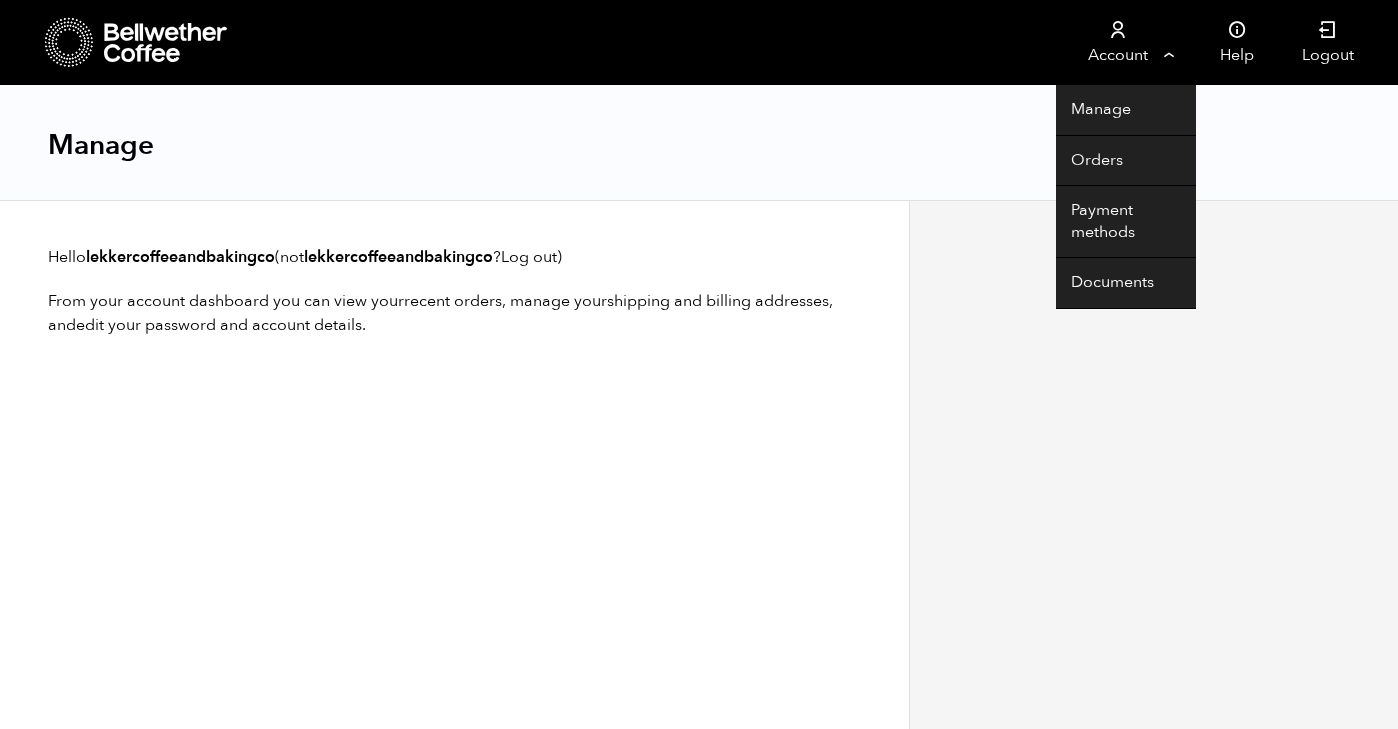click at bounding box center (1118, 30) 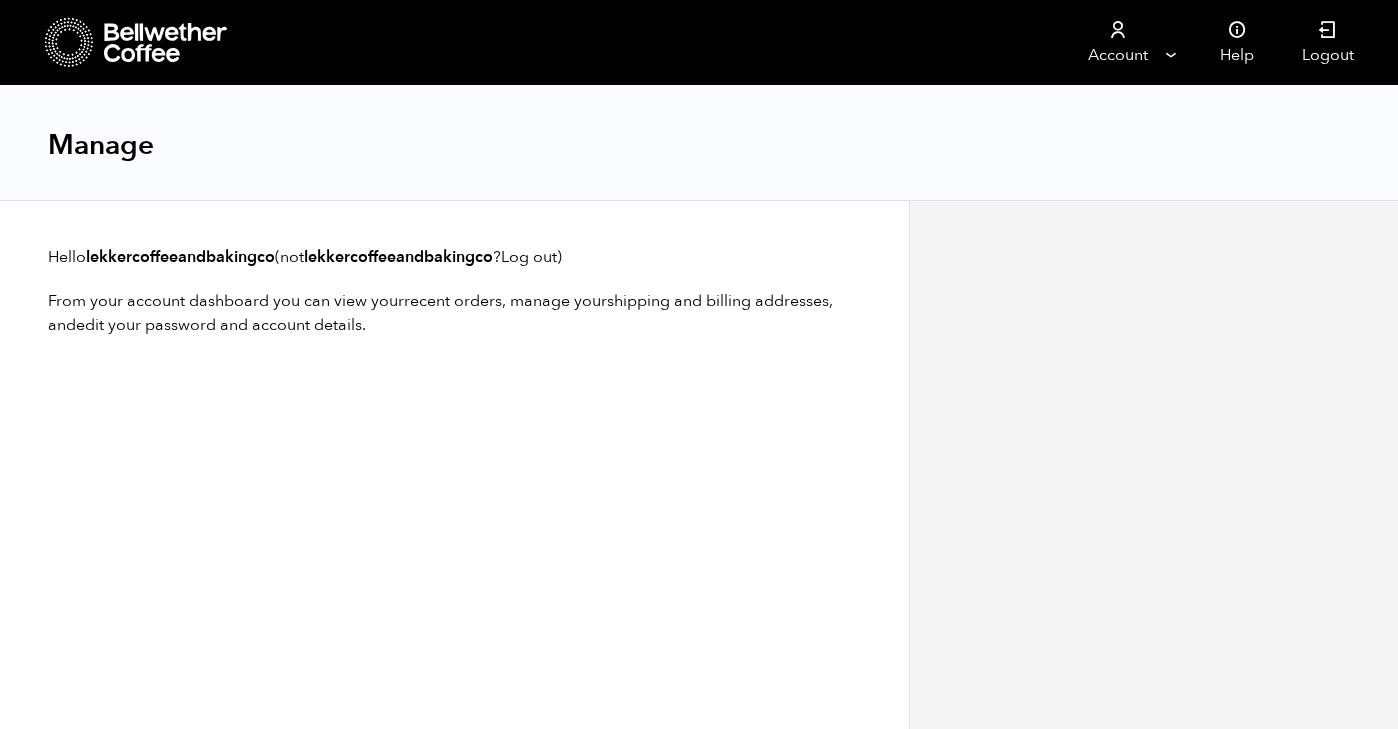 scroll, scrollTop: 1, scrollLeft: 0, axis: vertical 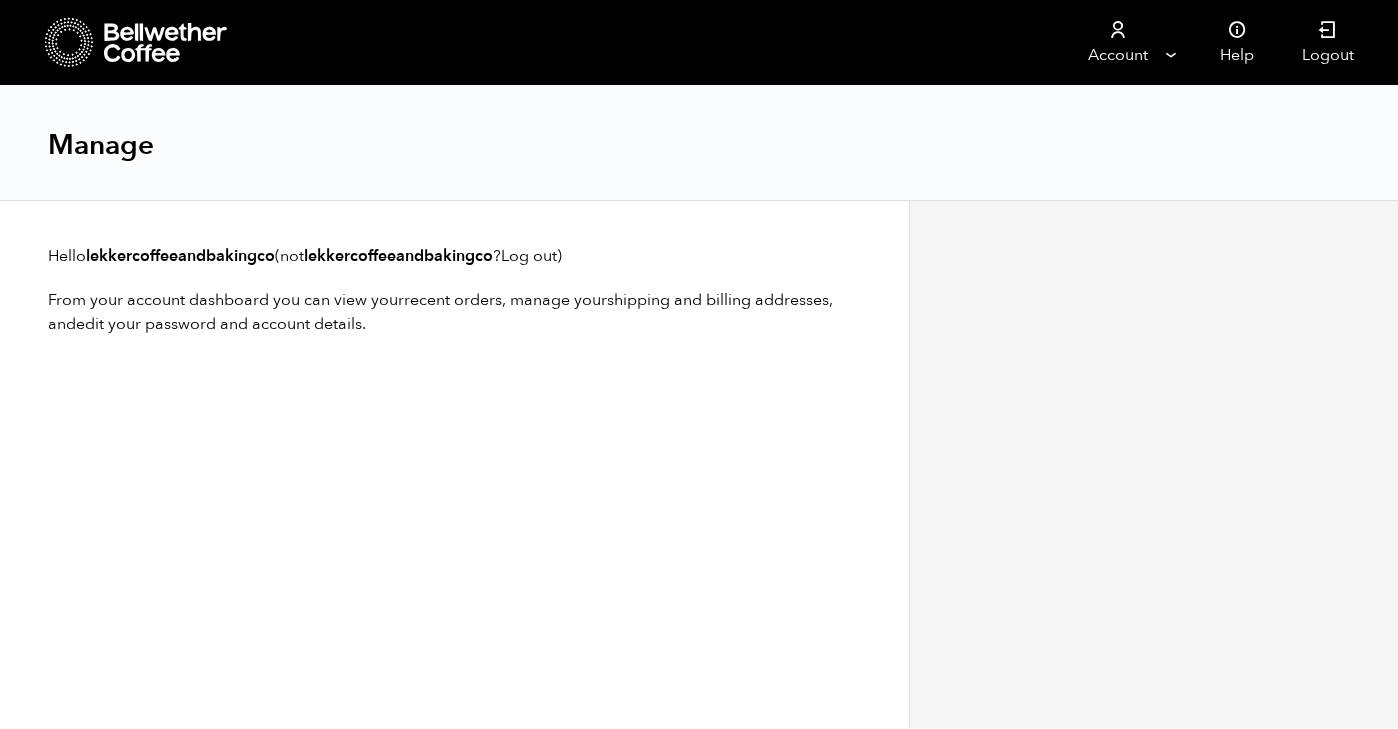 click 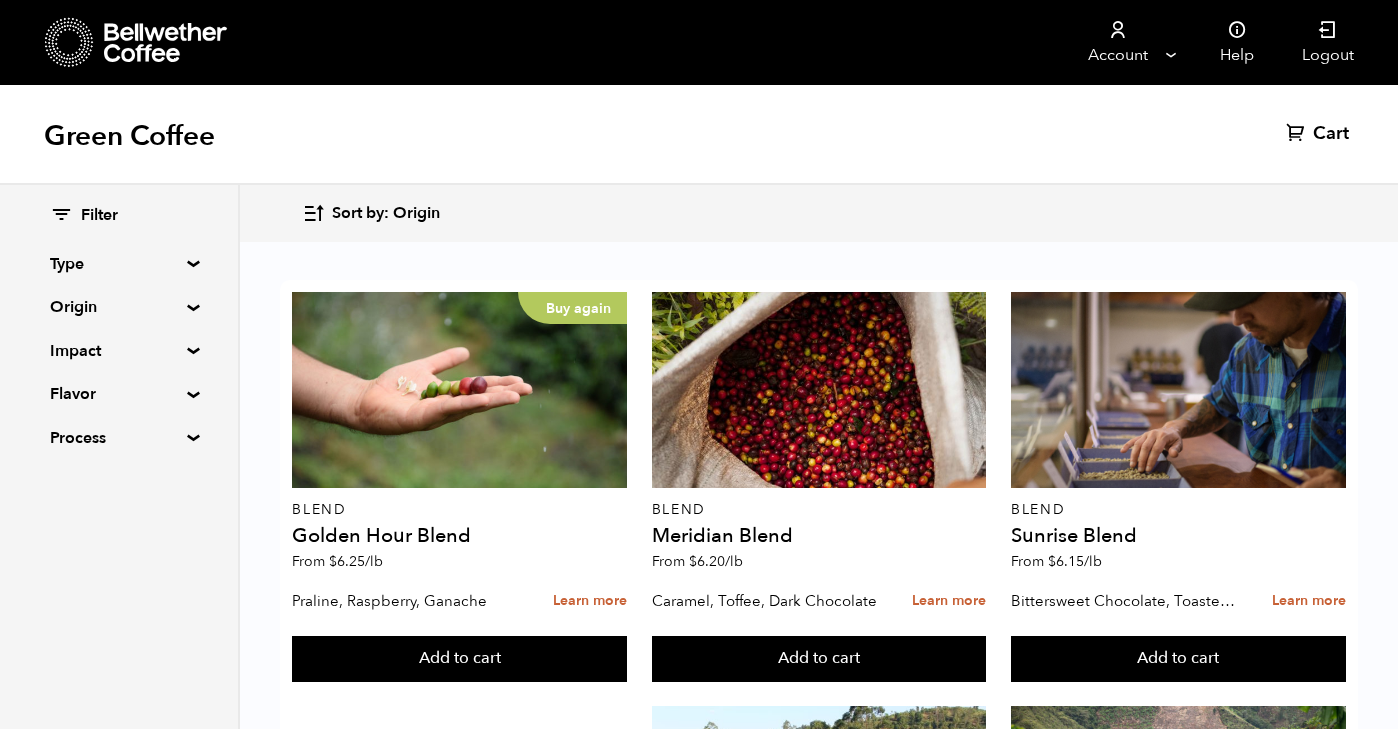 scroll, scrollTop: 2500, scrollLeft: 0, axis: vertical 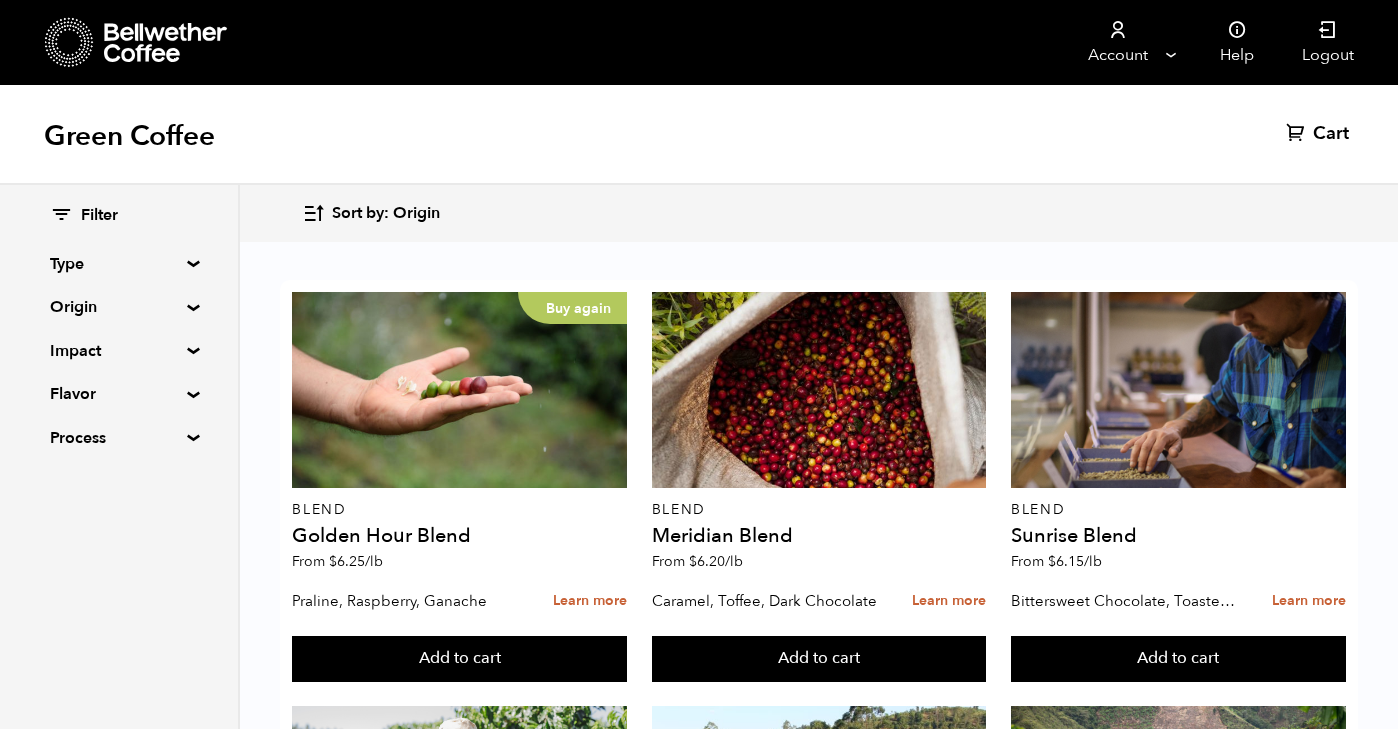 click 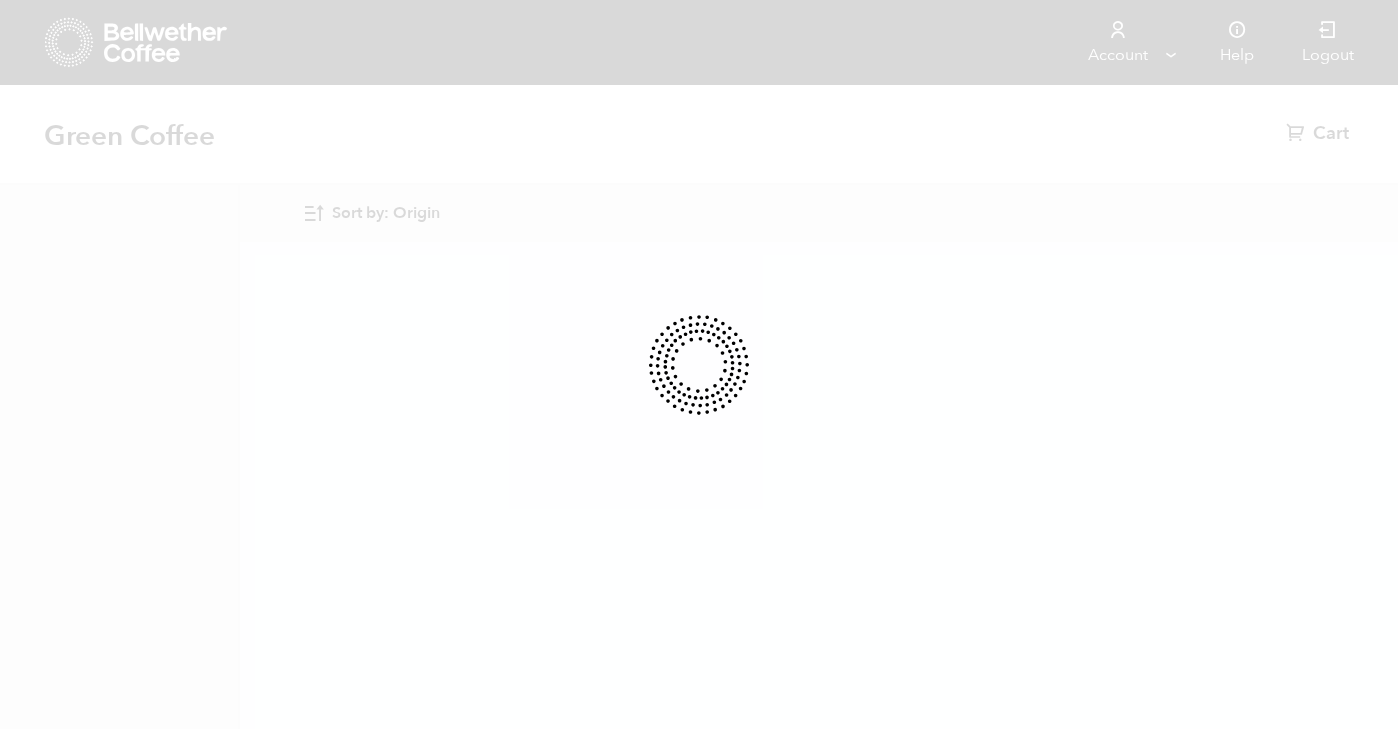 scroll, scrollTop: 0, scrollLeft: 0, axis: both 